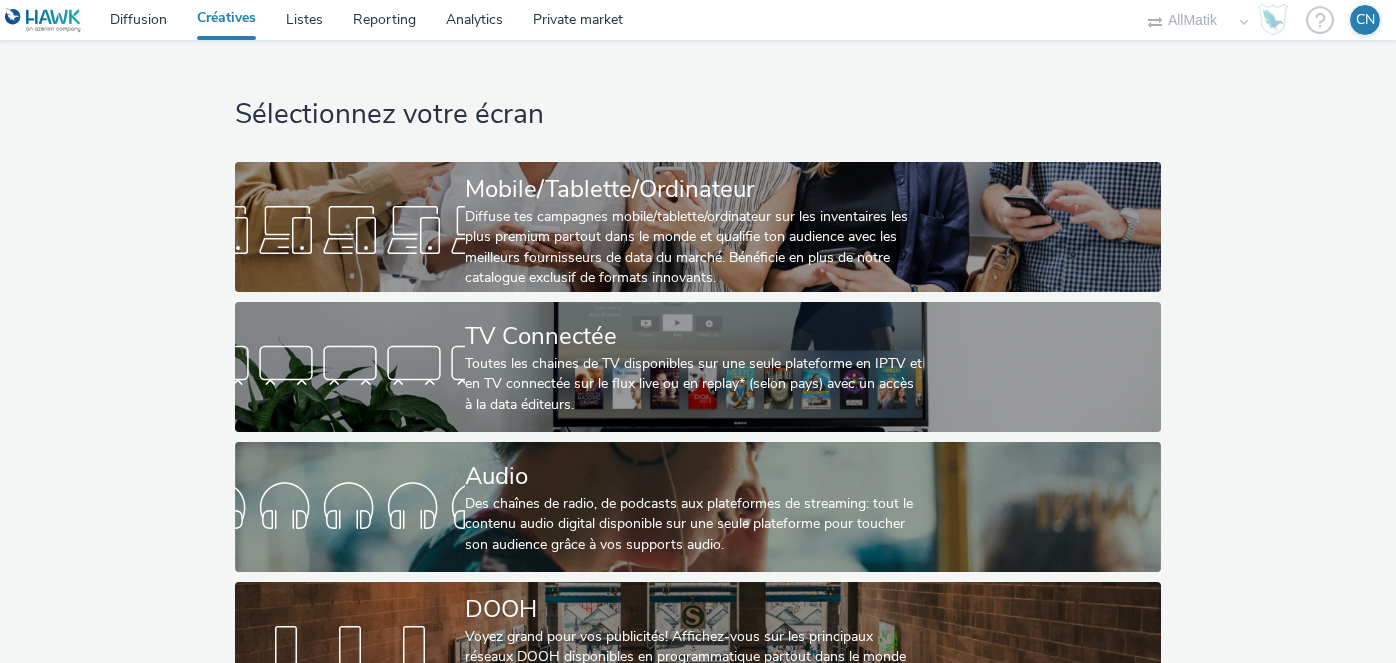 scroll, scrollTop: 0, scrollLeft: 0, axis: both 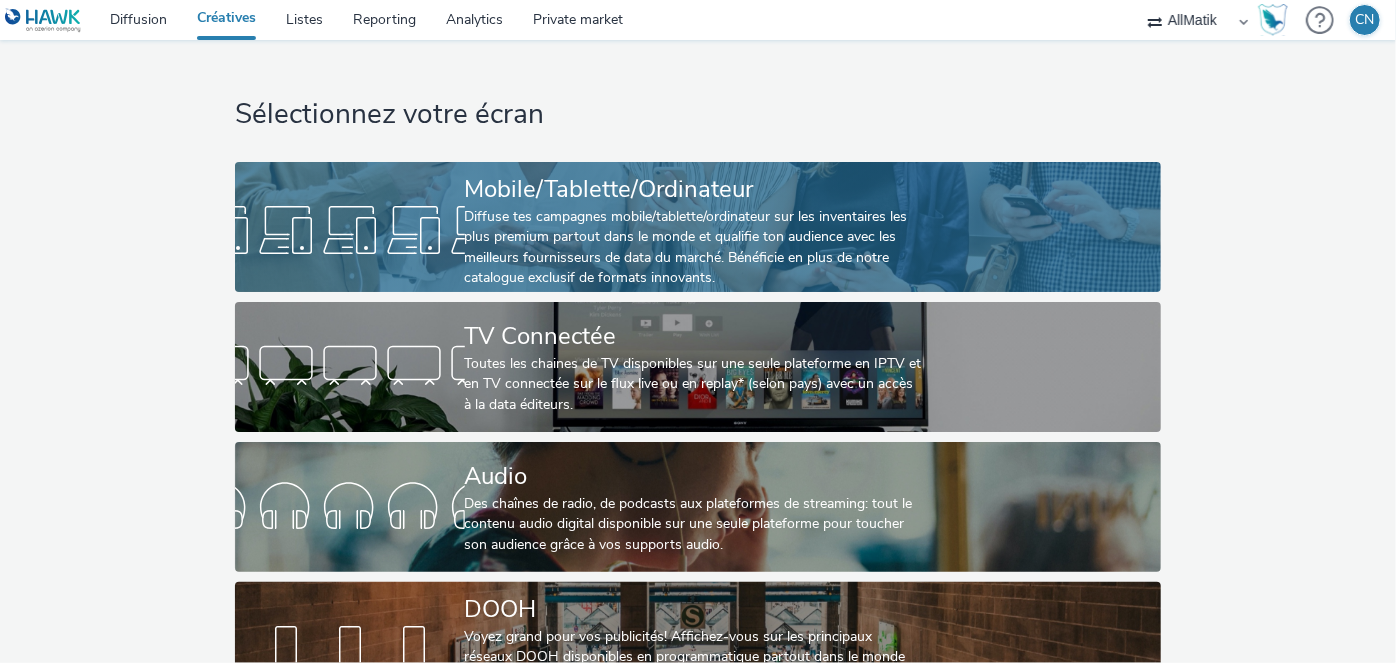 click on "Mobile/Tablette/Ordinateur" at bounding box center [694, 189] 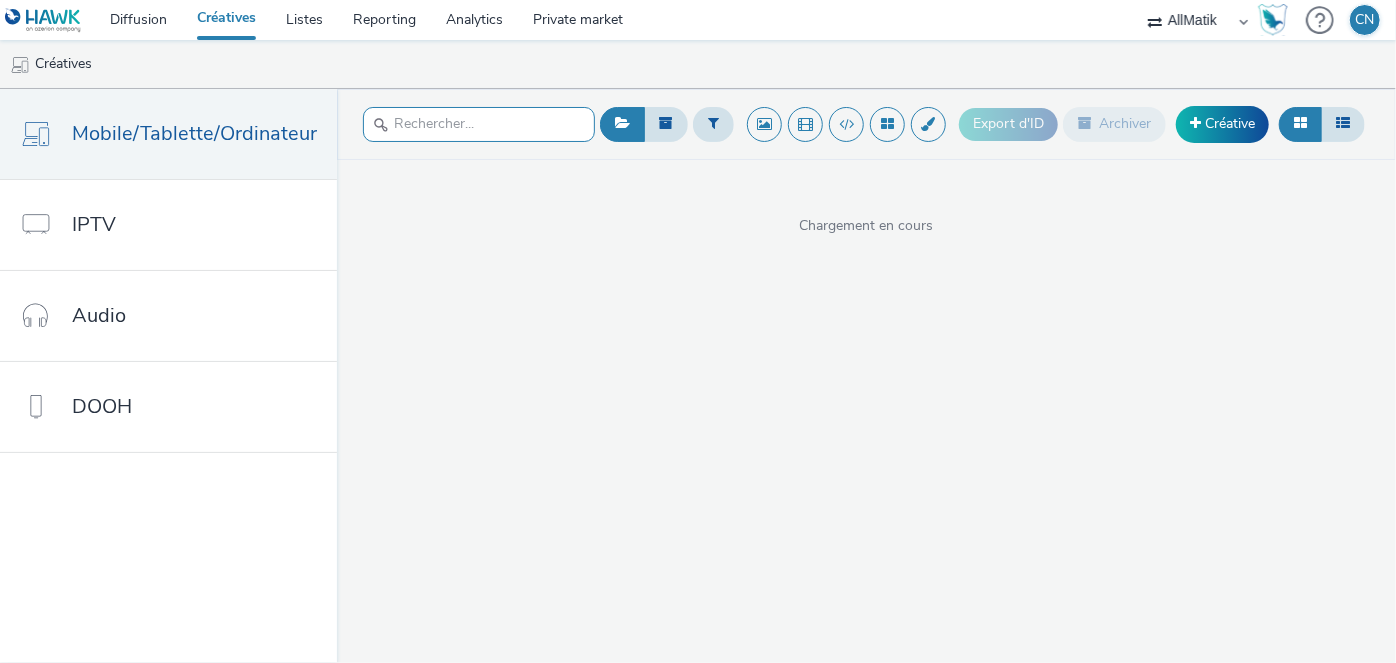 click at bounding box center [479, 124] 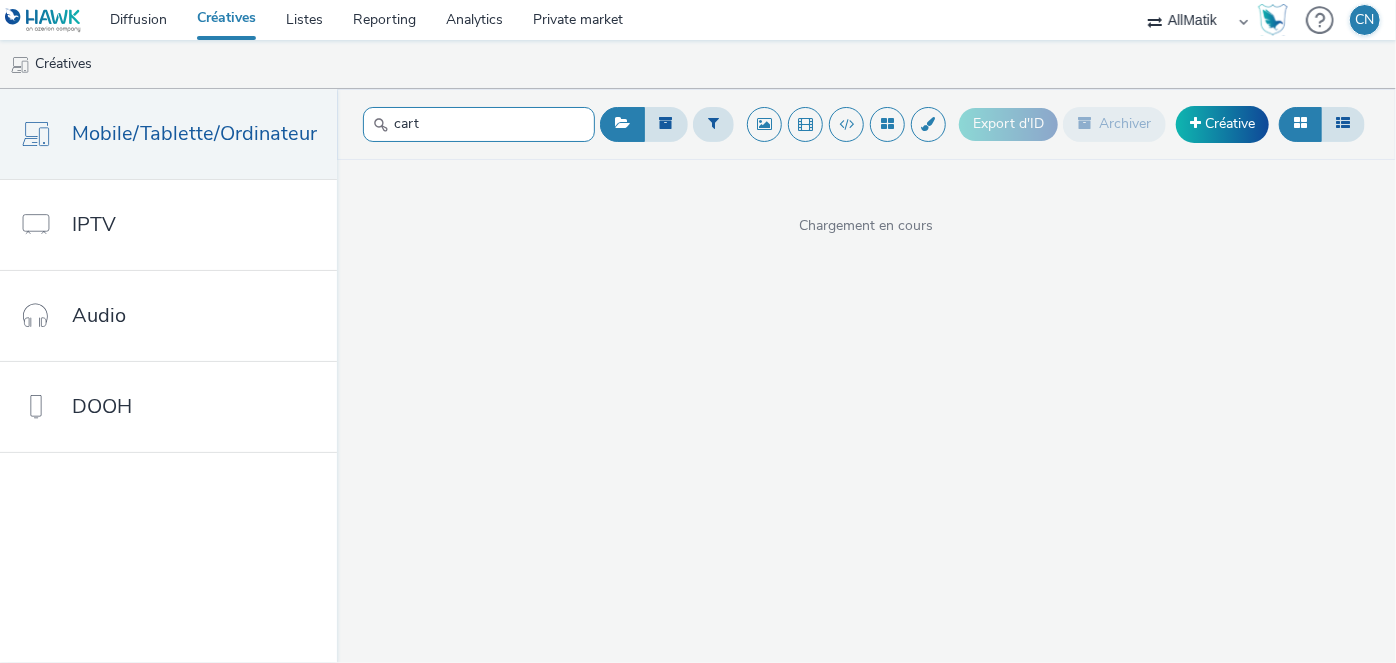 type on "carte" 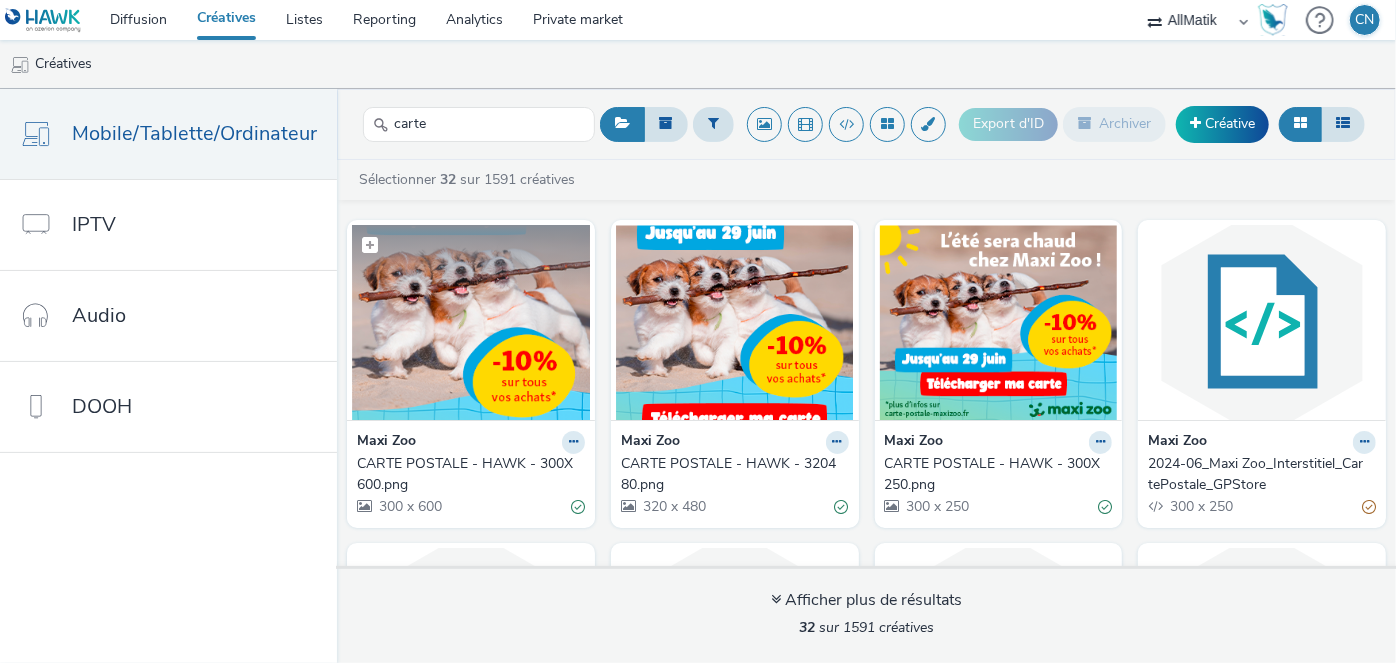 click at bounding box center (471, 322) 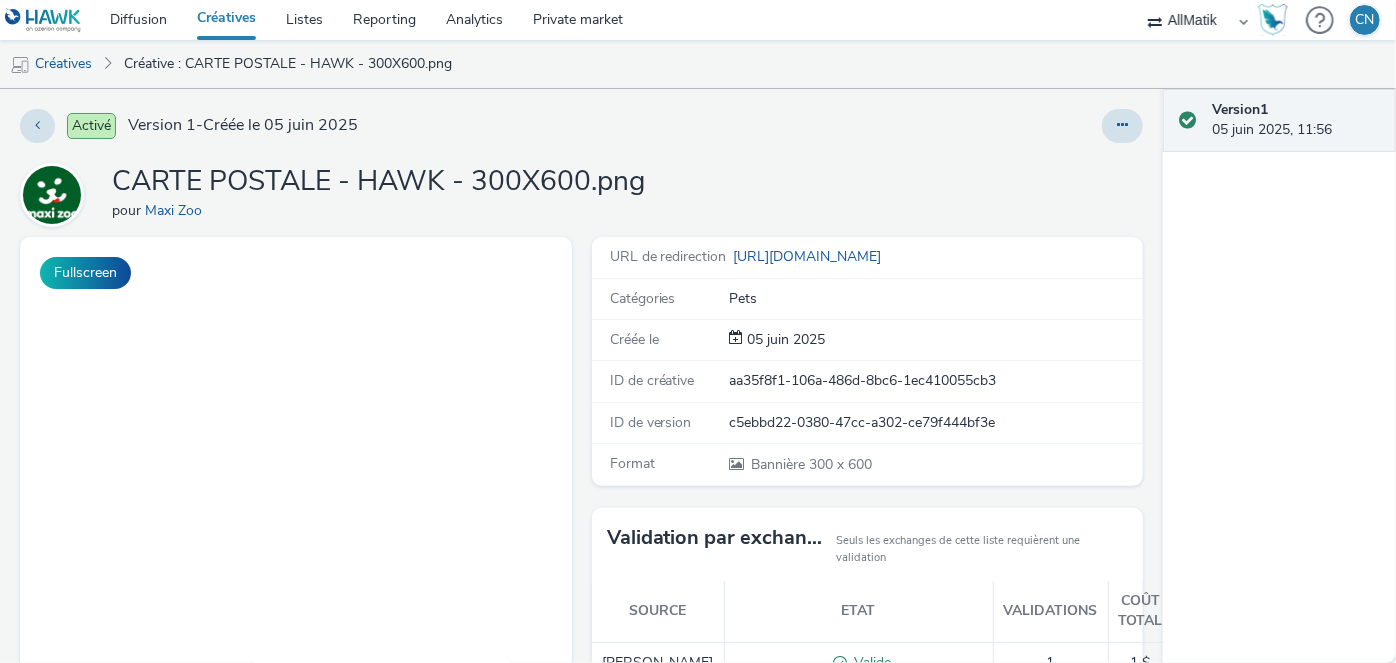 scroll, scrollTop: 0, scrollLeft: 0, axis: both 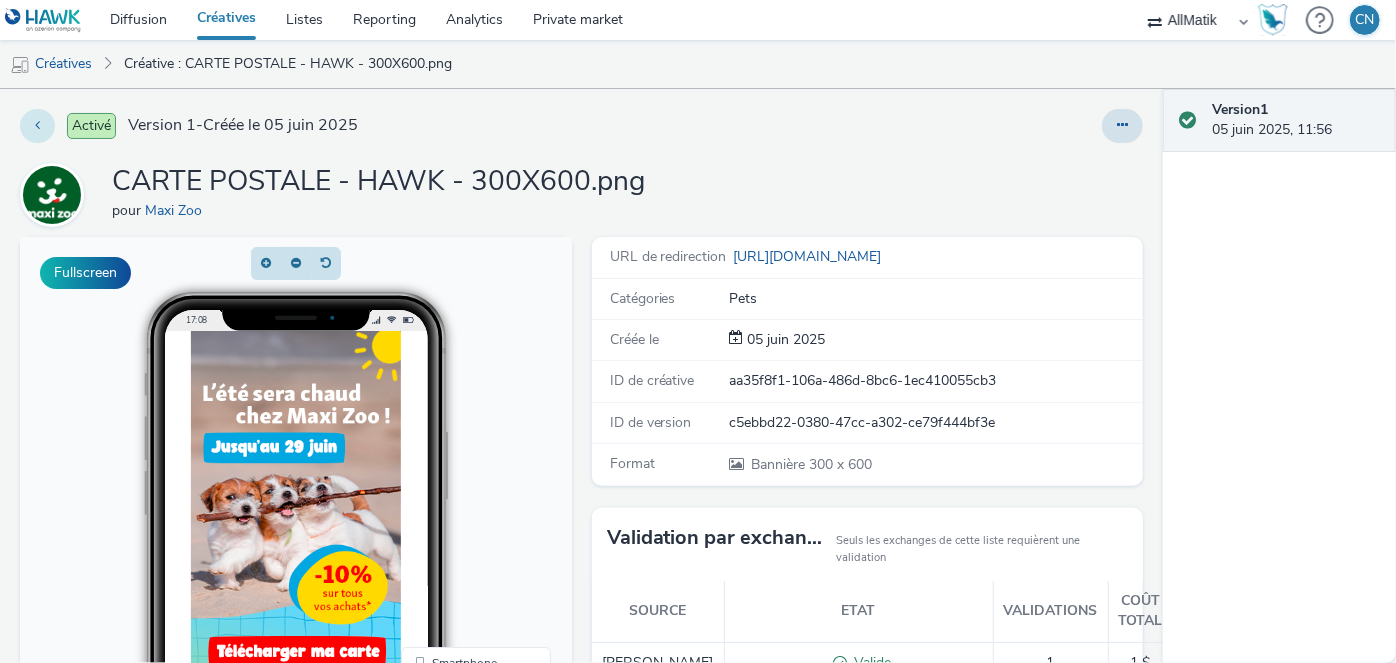 click at bounding box center [37, 125] 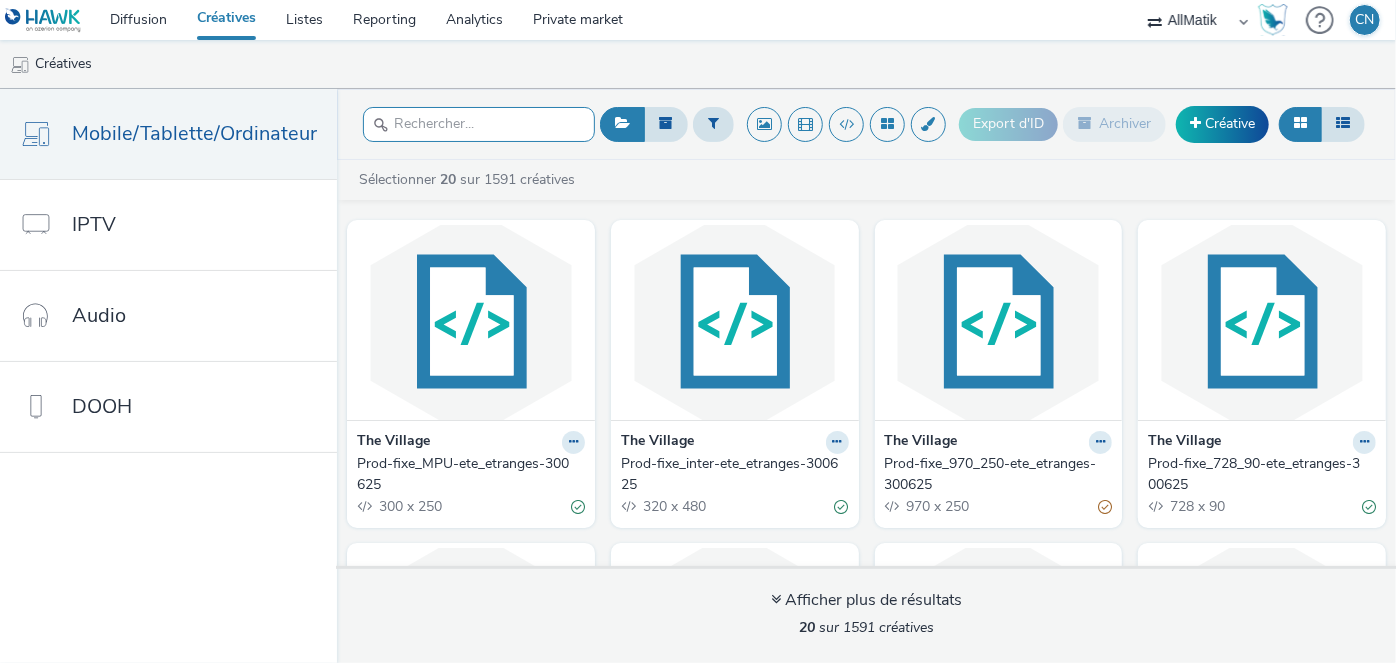 click at bounding box center [479, 124] 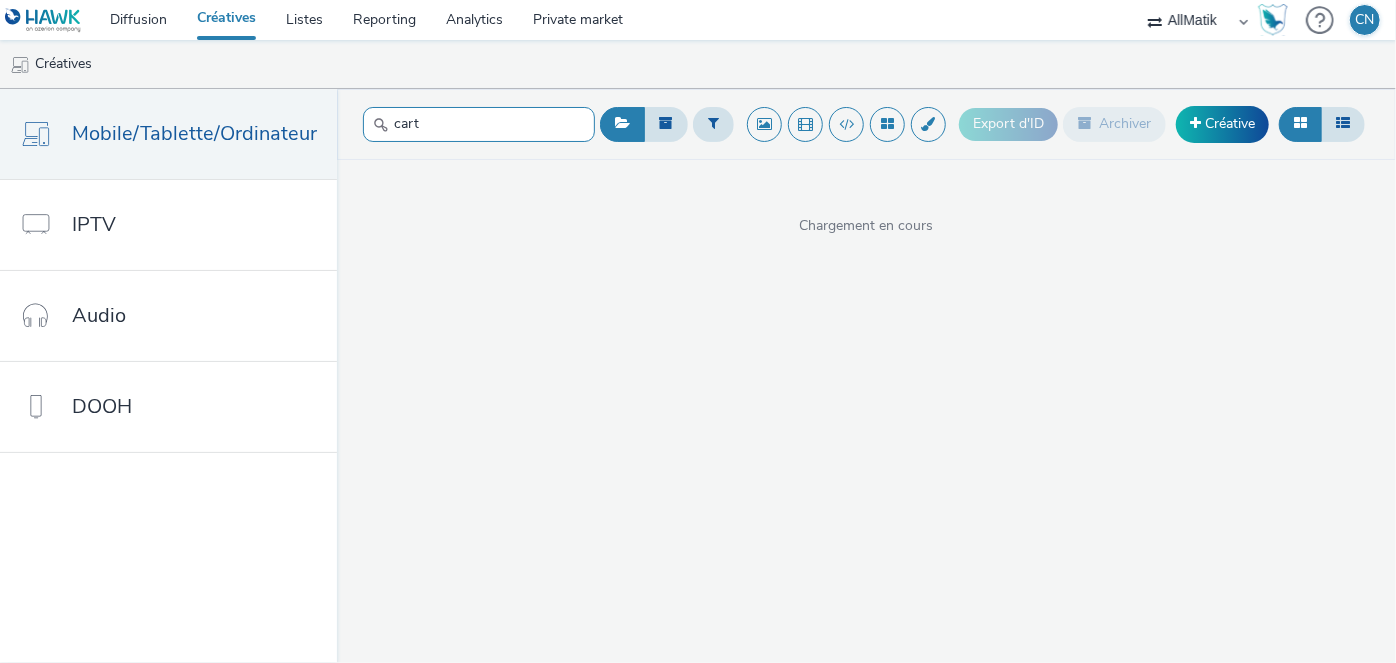 type on "carte" 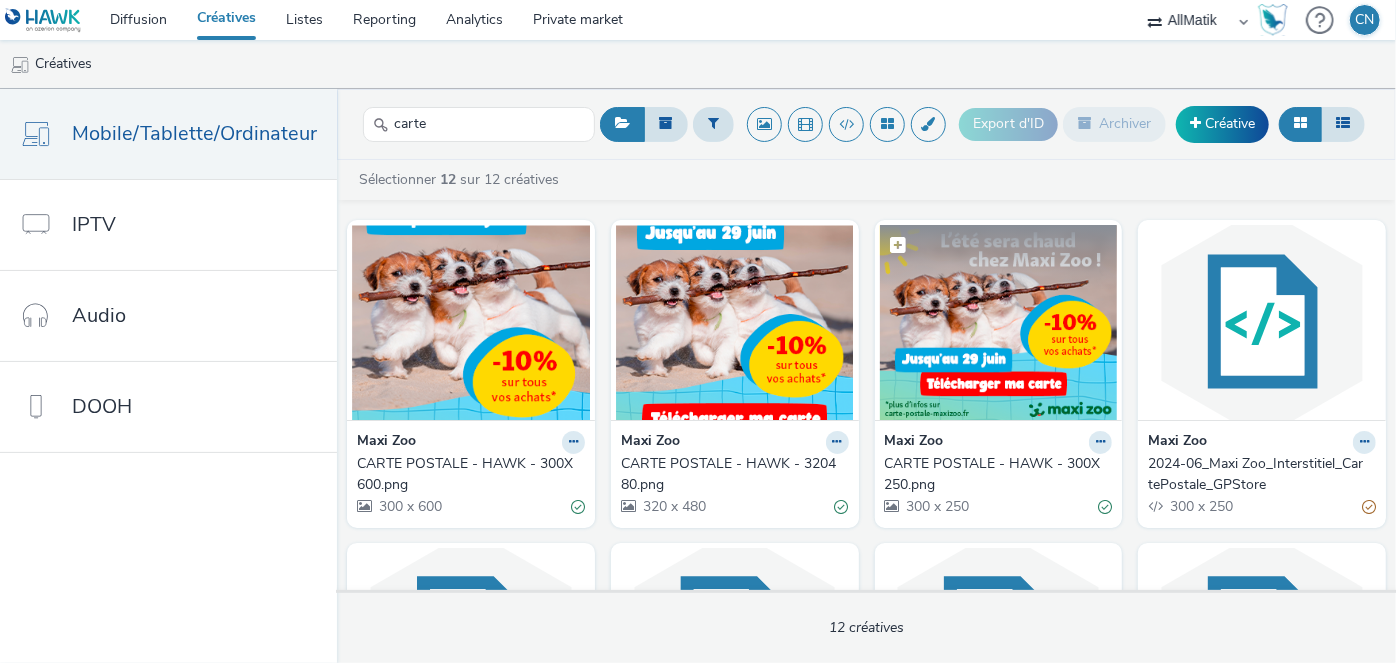 click at bounding box center (999, 322) 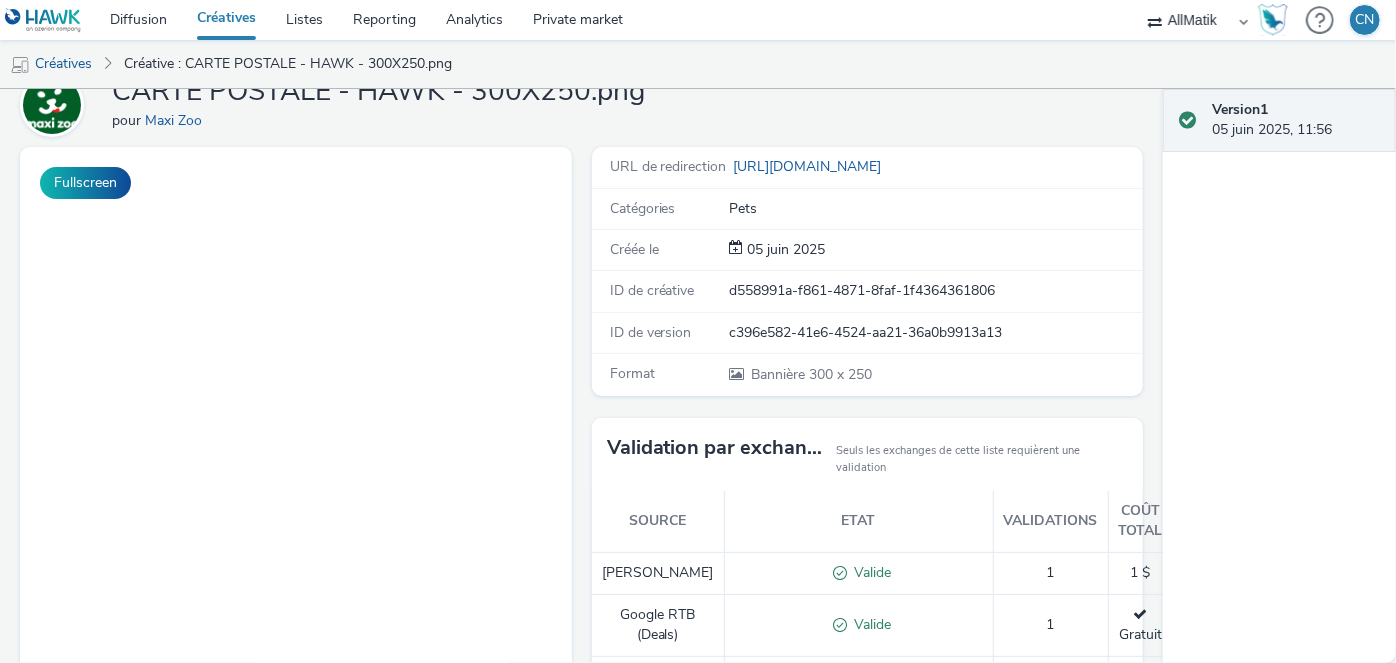 scroll, scrollTop: 181, scrollLeft: 0, axis: vertical 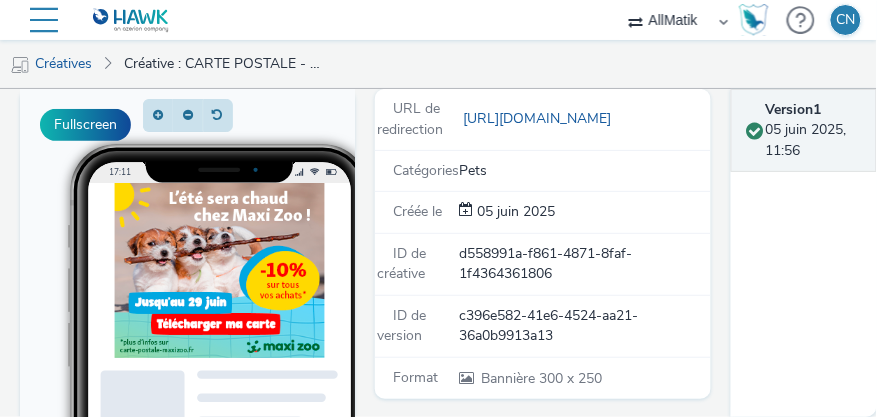 click on "Créatives Créative : CARTE POSTALE - HAWK - 300X250.png" at bounding box center (438, 64) 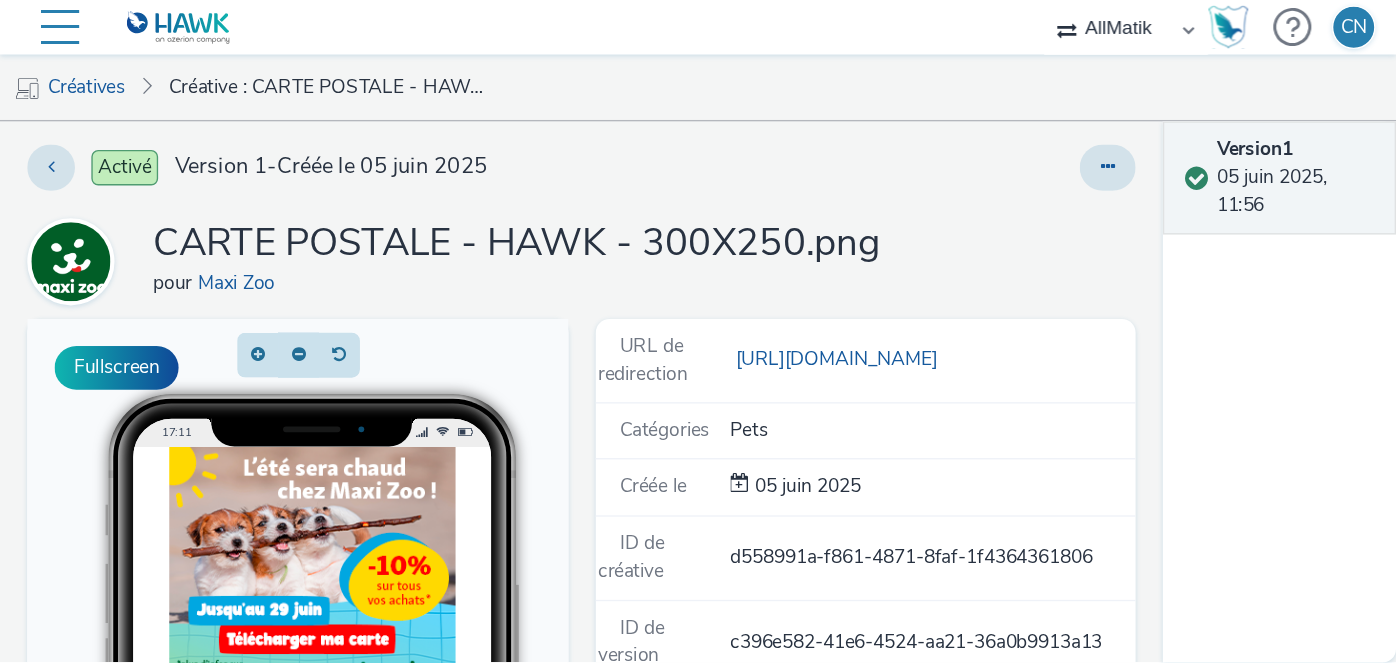 scroll, scrollTop: 0, scrollLeft: 0, axis: both 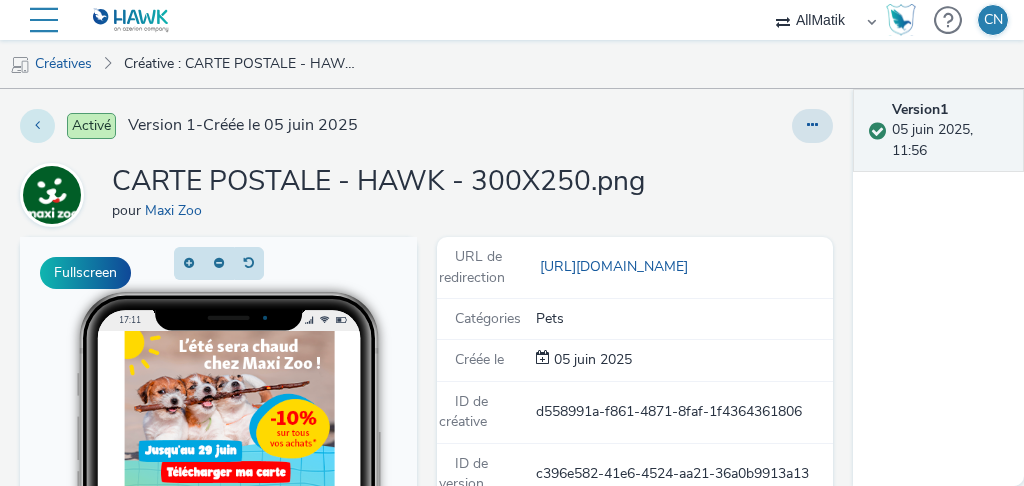 click at bounding box center (37, 126) 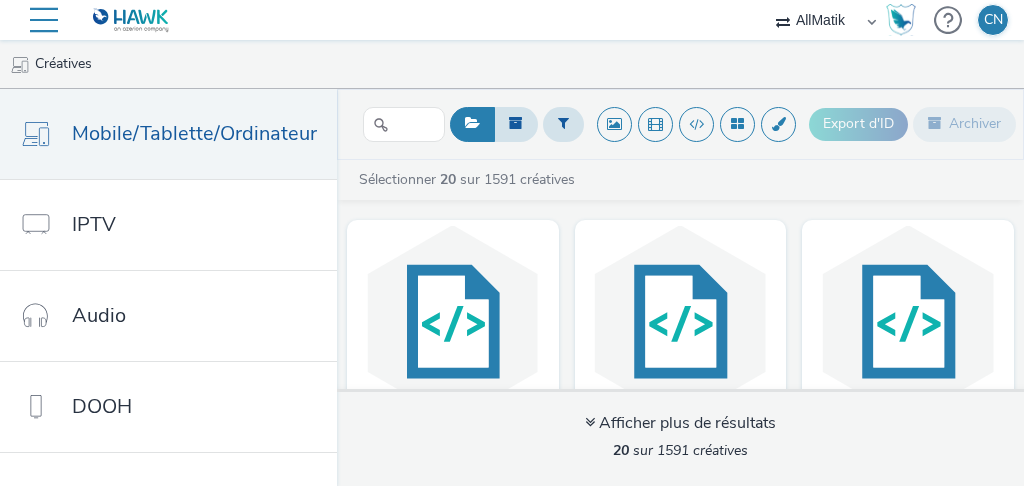 click on "Sélectionner   20   sur   1591   créatives" at bounding box center [685, 180] 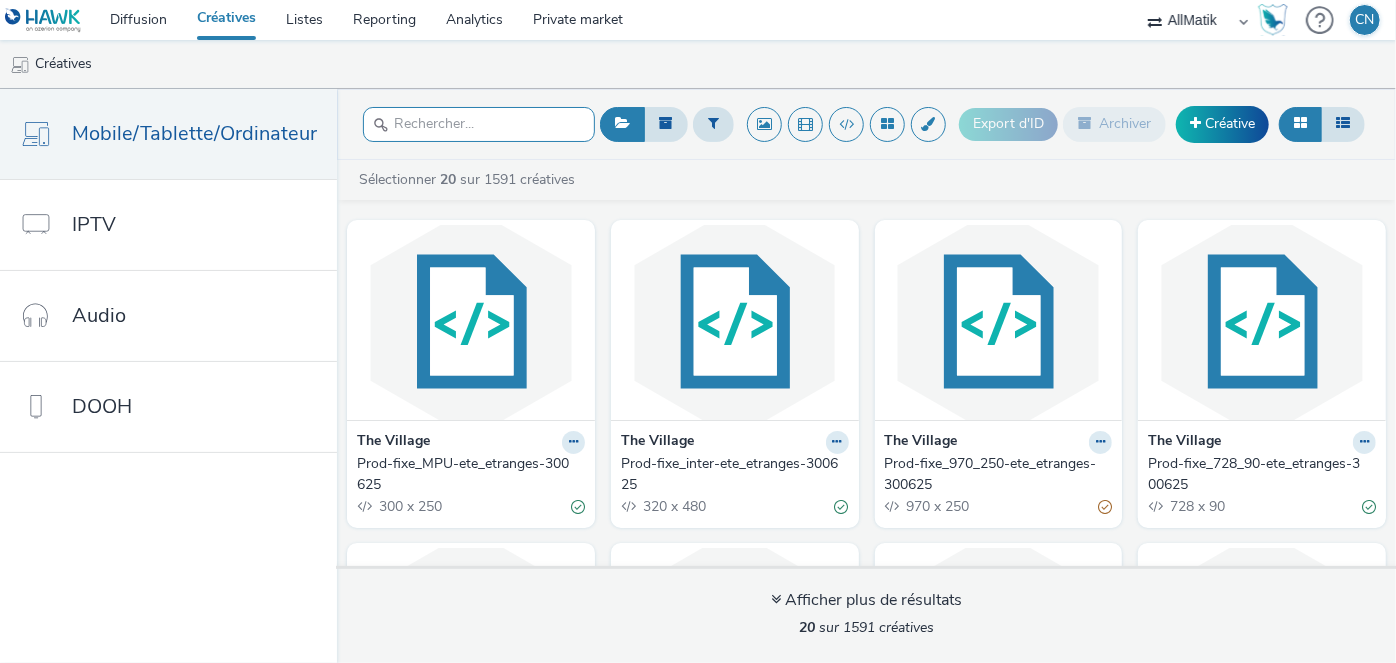 click at bounding box center [479, 124] 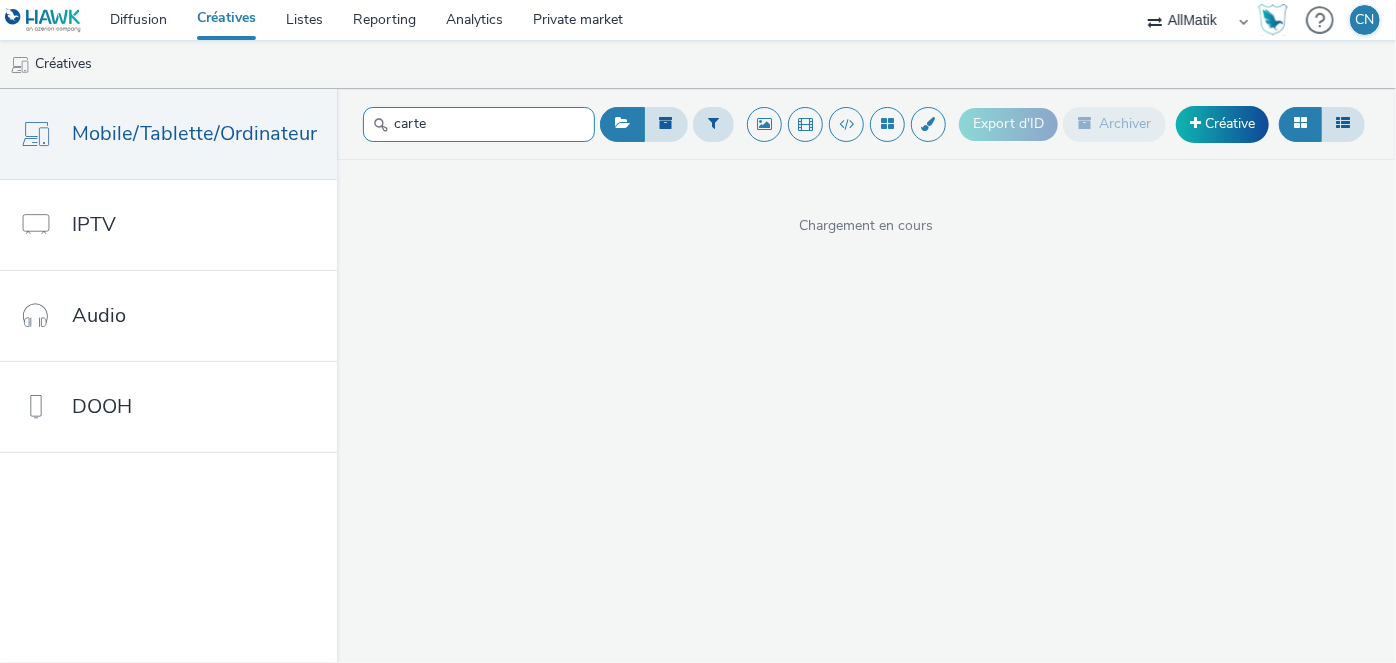 type on "carte" 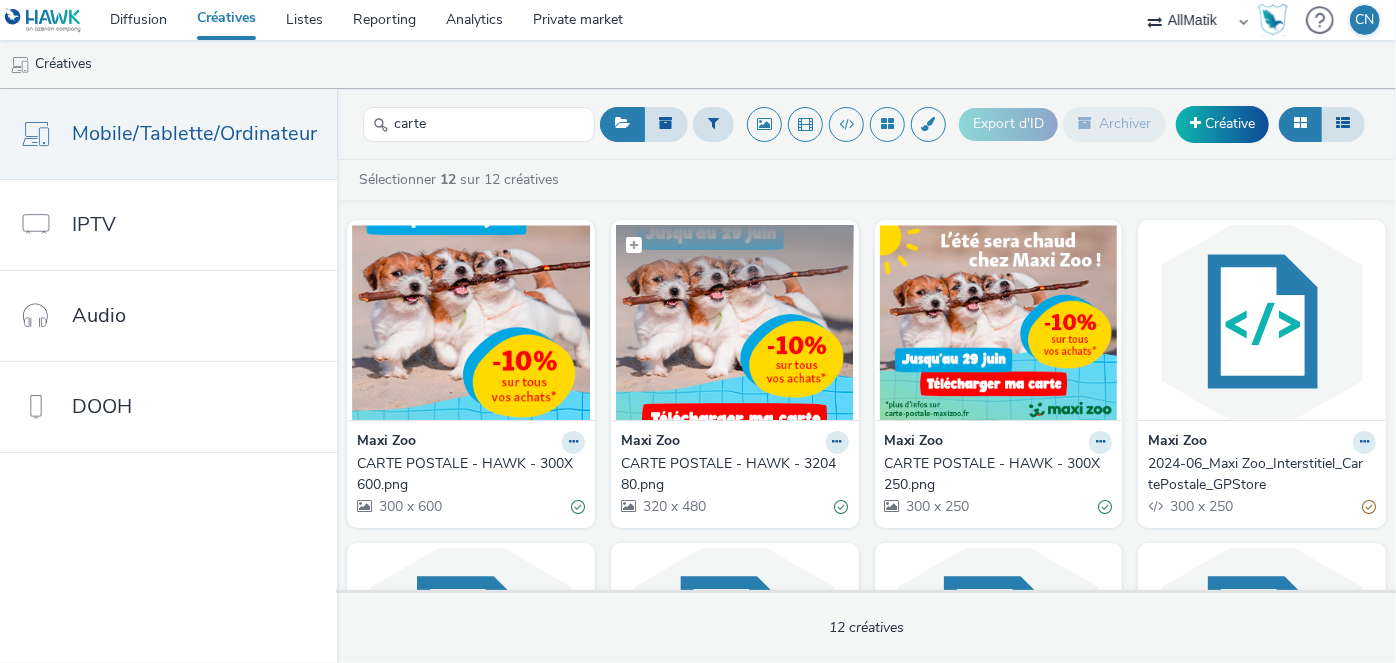 click at bounding box center [735, 322] 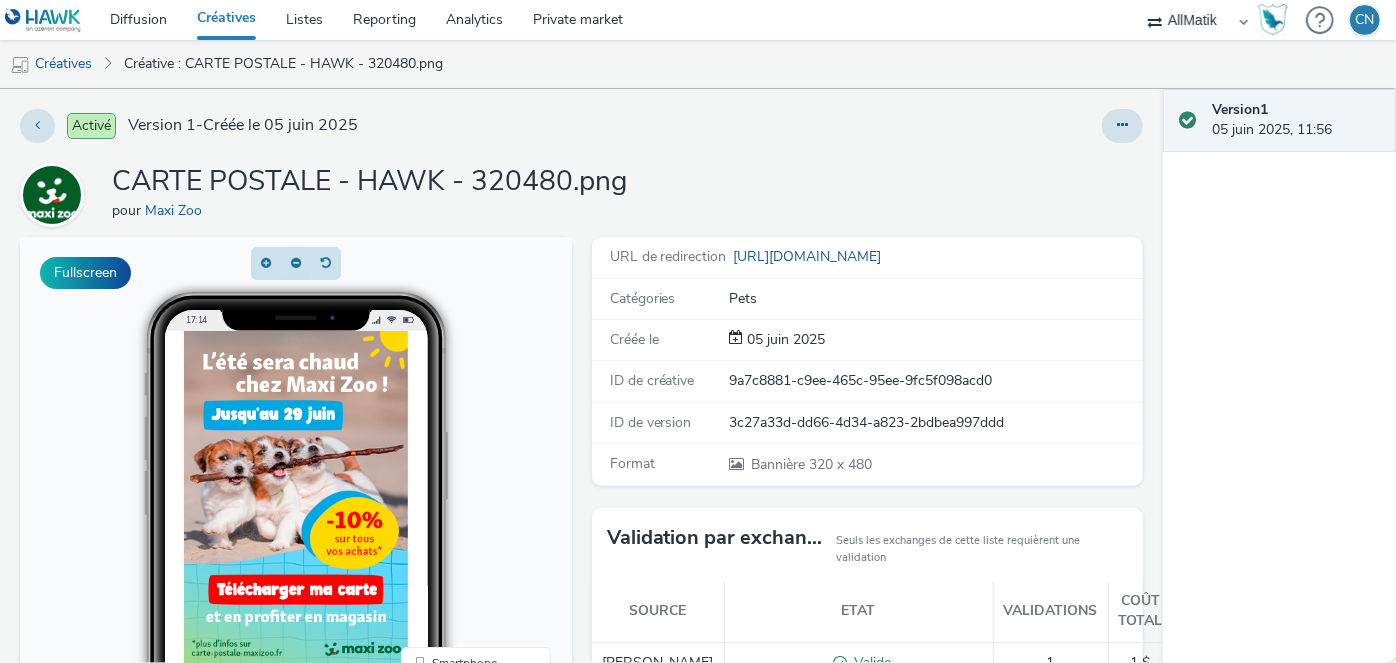 scroll, scrollTop: 0, scrollLeft: 0, axis: both 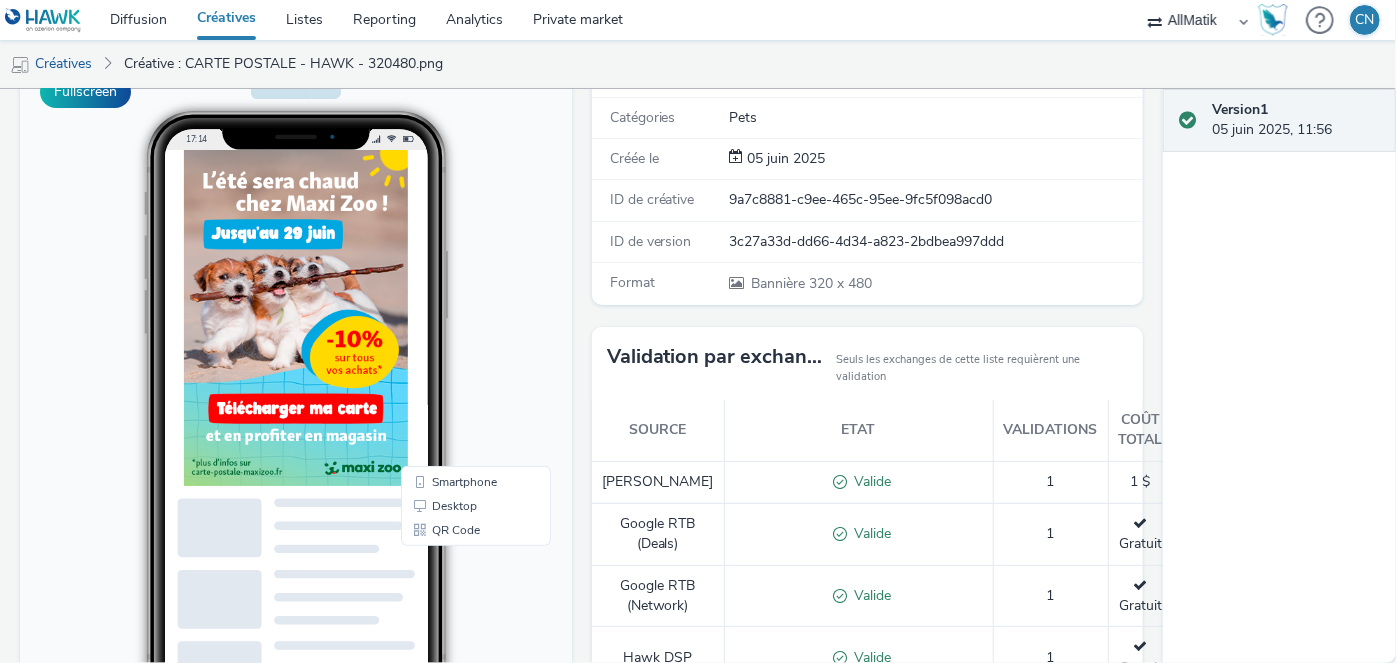 click on "17:14         Smartphone Desktop QR Code" at bounding box center [296, 466] 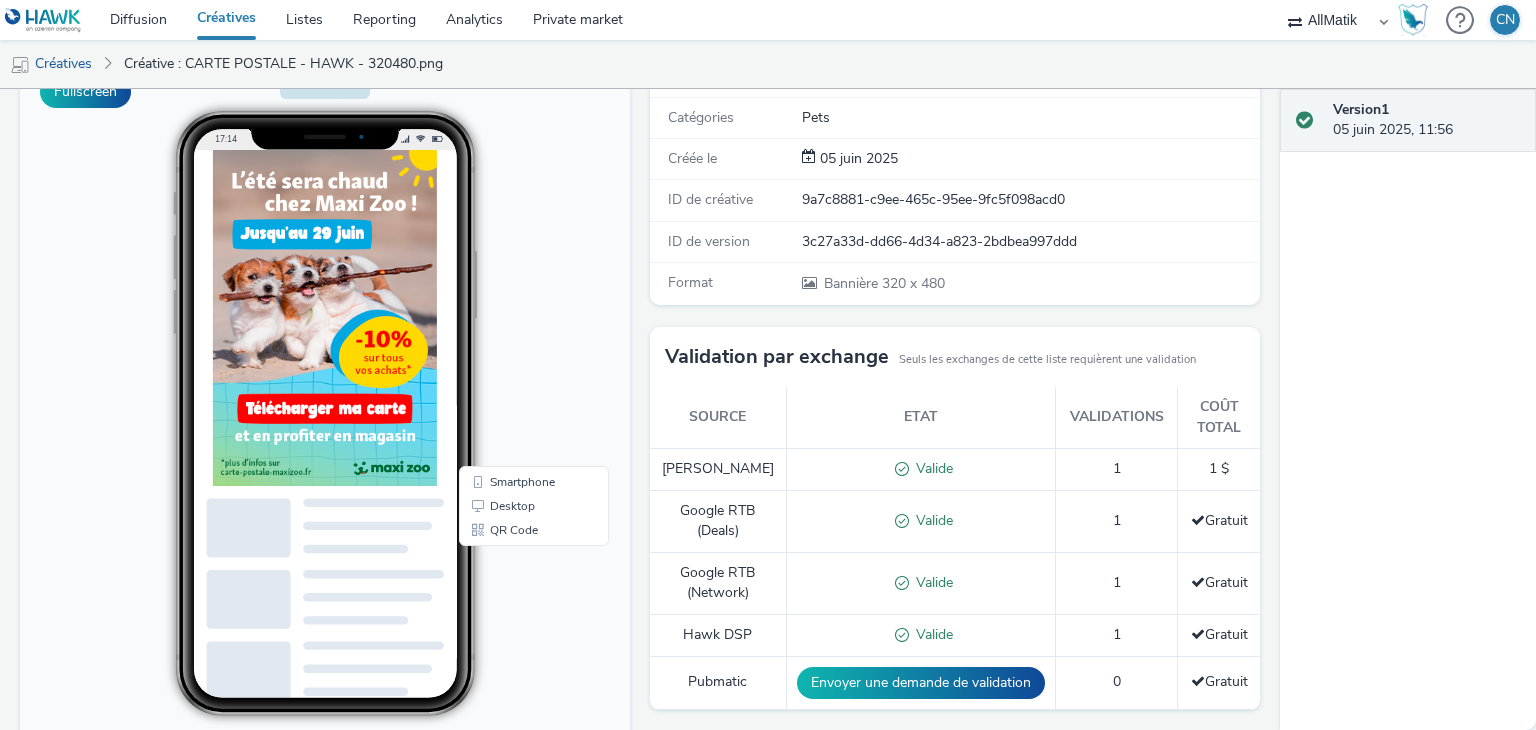 scroll, scrollTop: 181, scrollLeft: 0, axis: vertical 